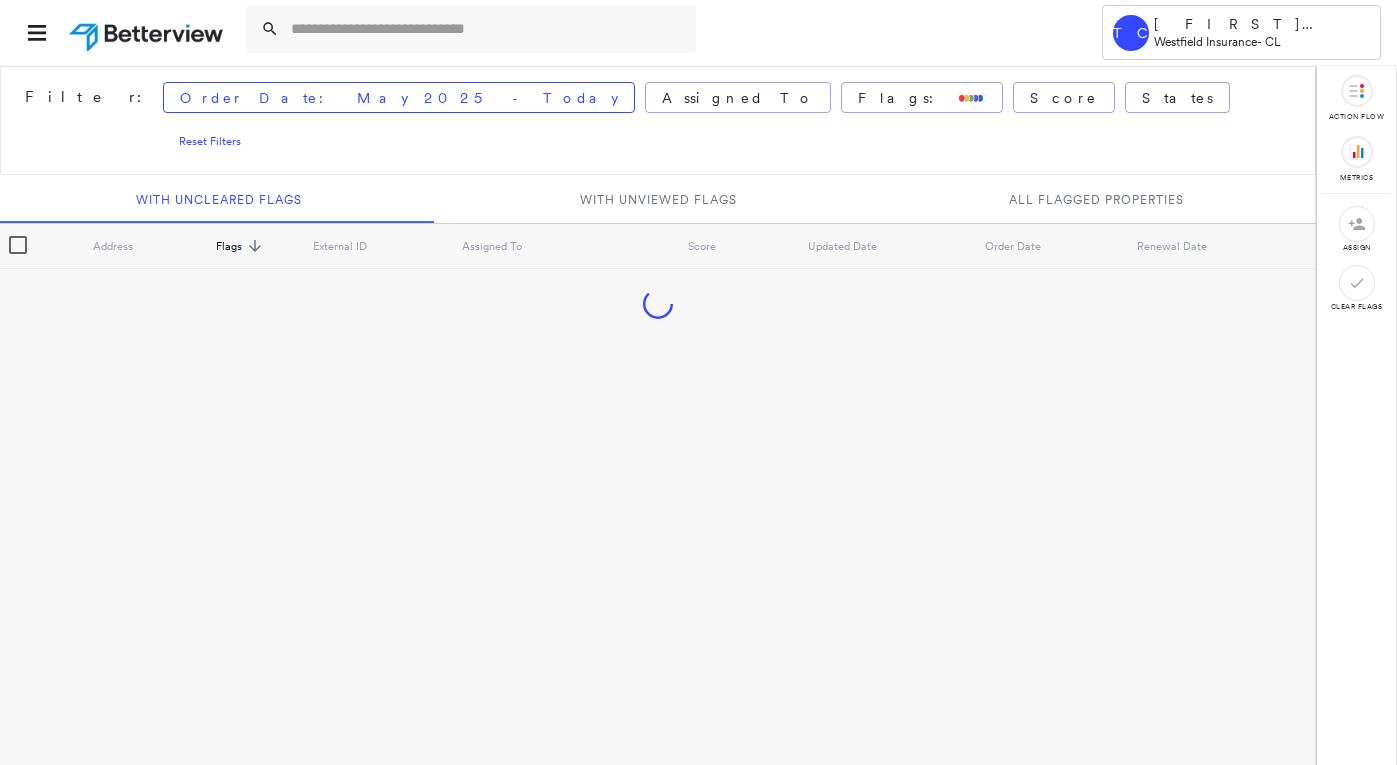 scroll, scrollTop: 0, scrollLeft: 0, axis: both 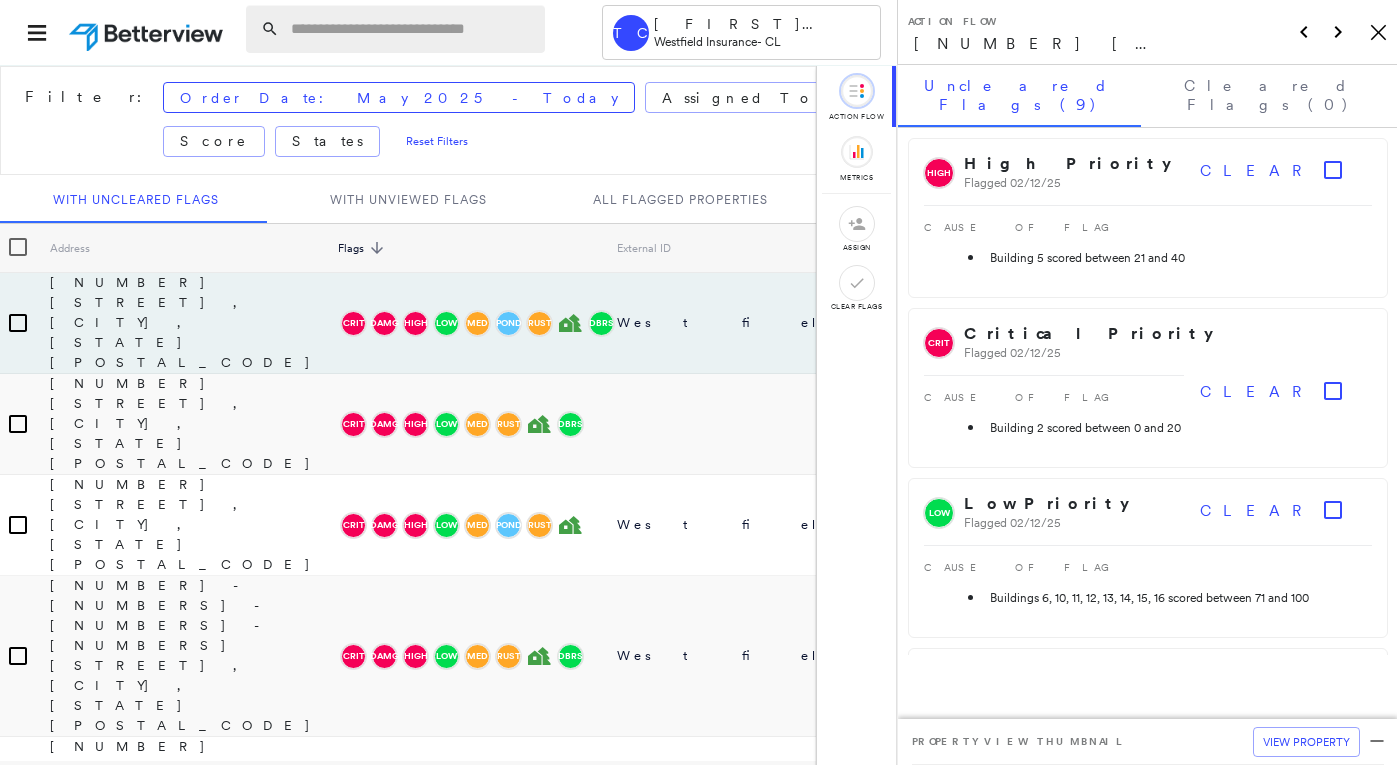 click at bounding box center (412, 29) 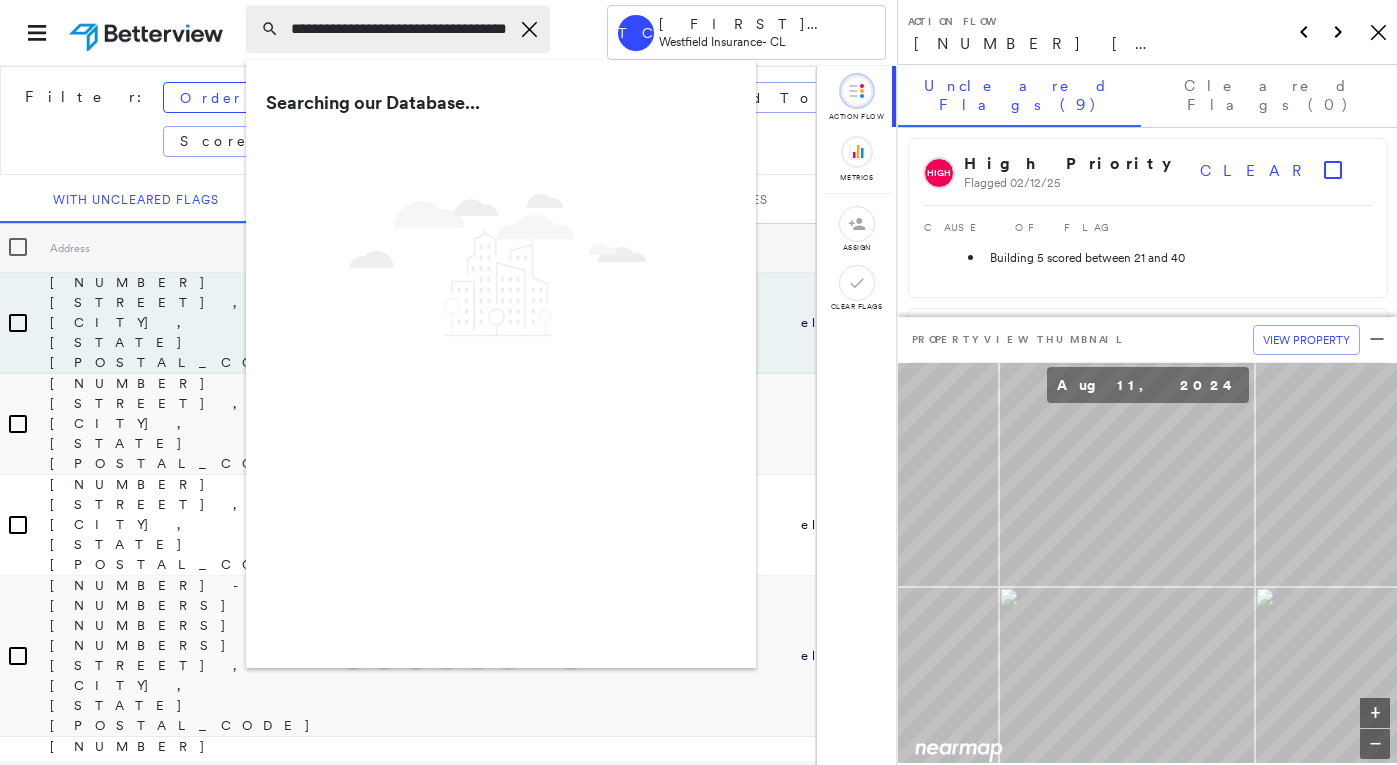 scroll, scrollTop: 0, scrollLeft: 51, axis: horizontal 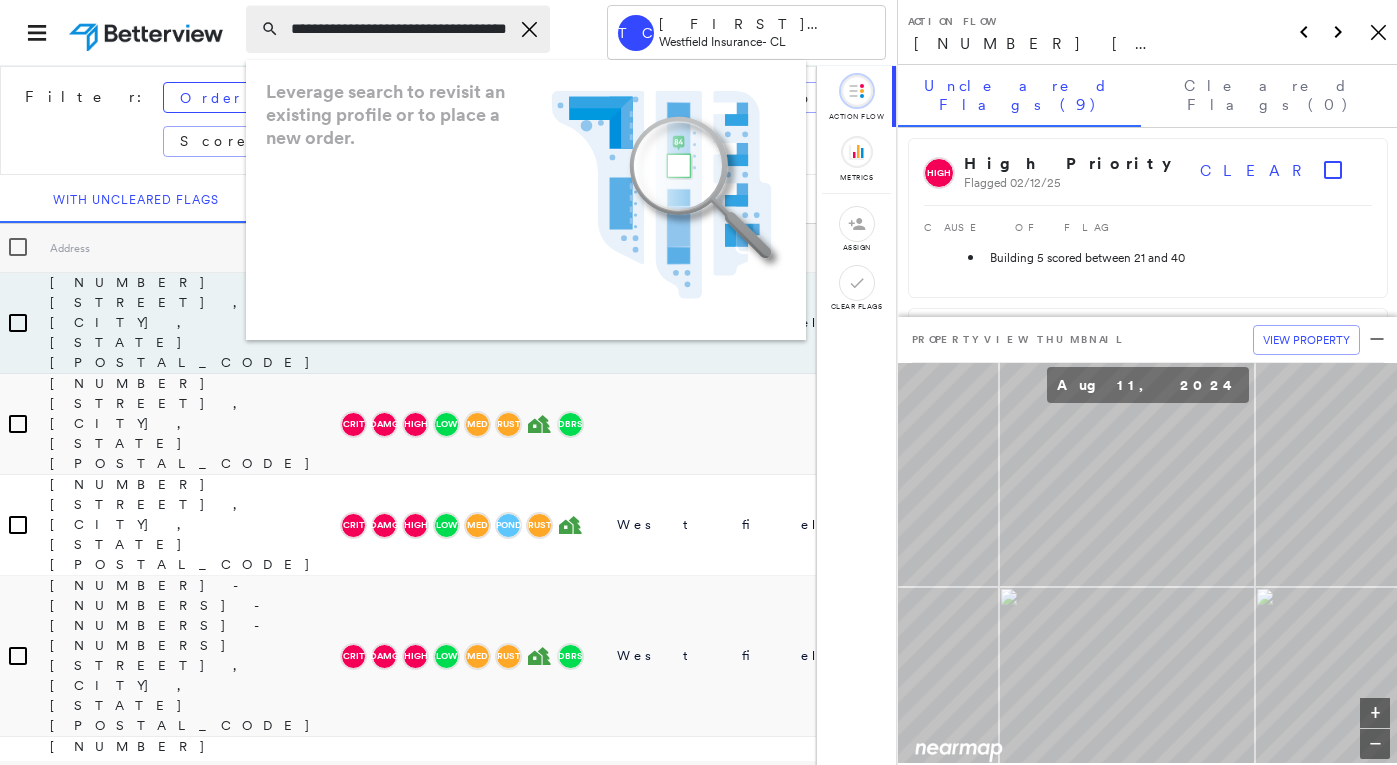 type on "**********" 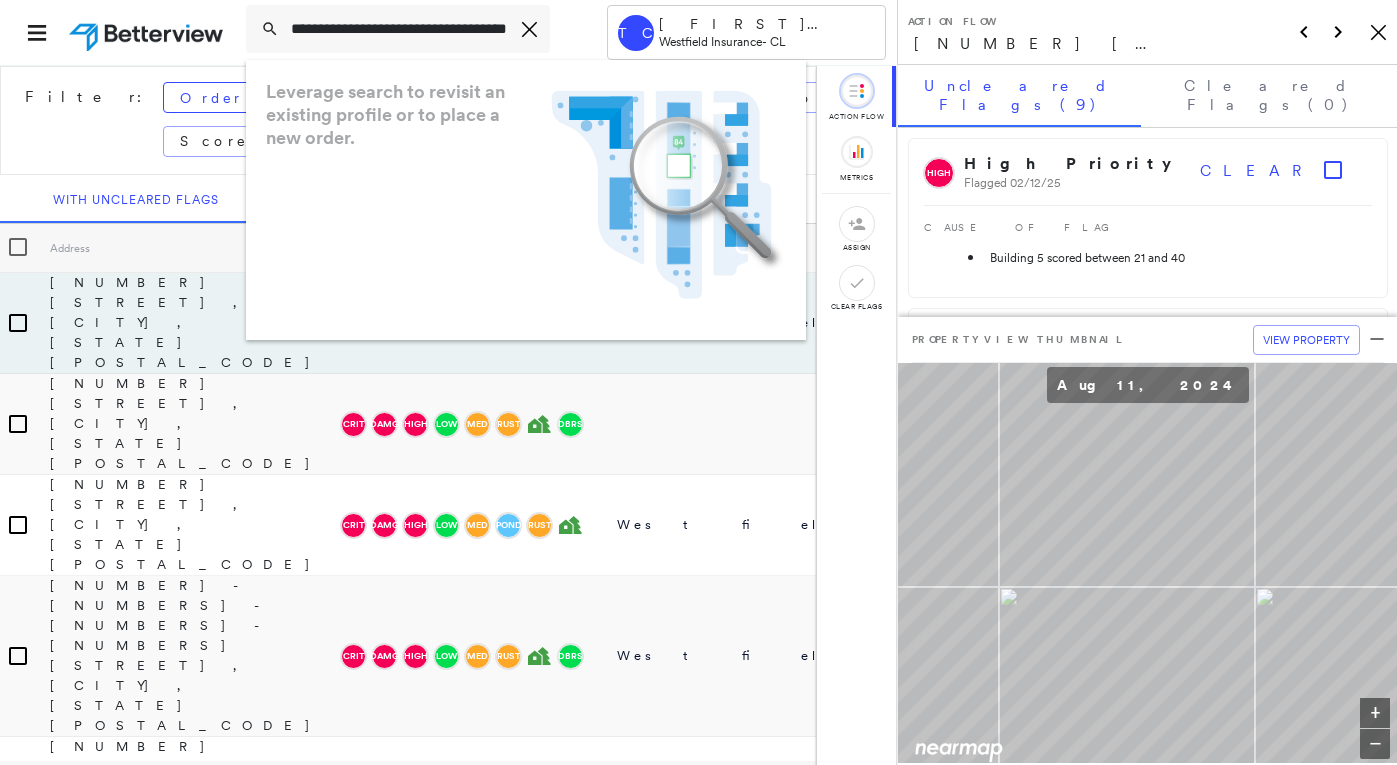 scroll, scrollTop: 0, scrollLeft: 0, axis: both 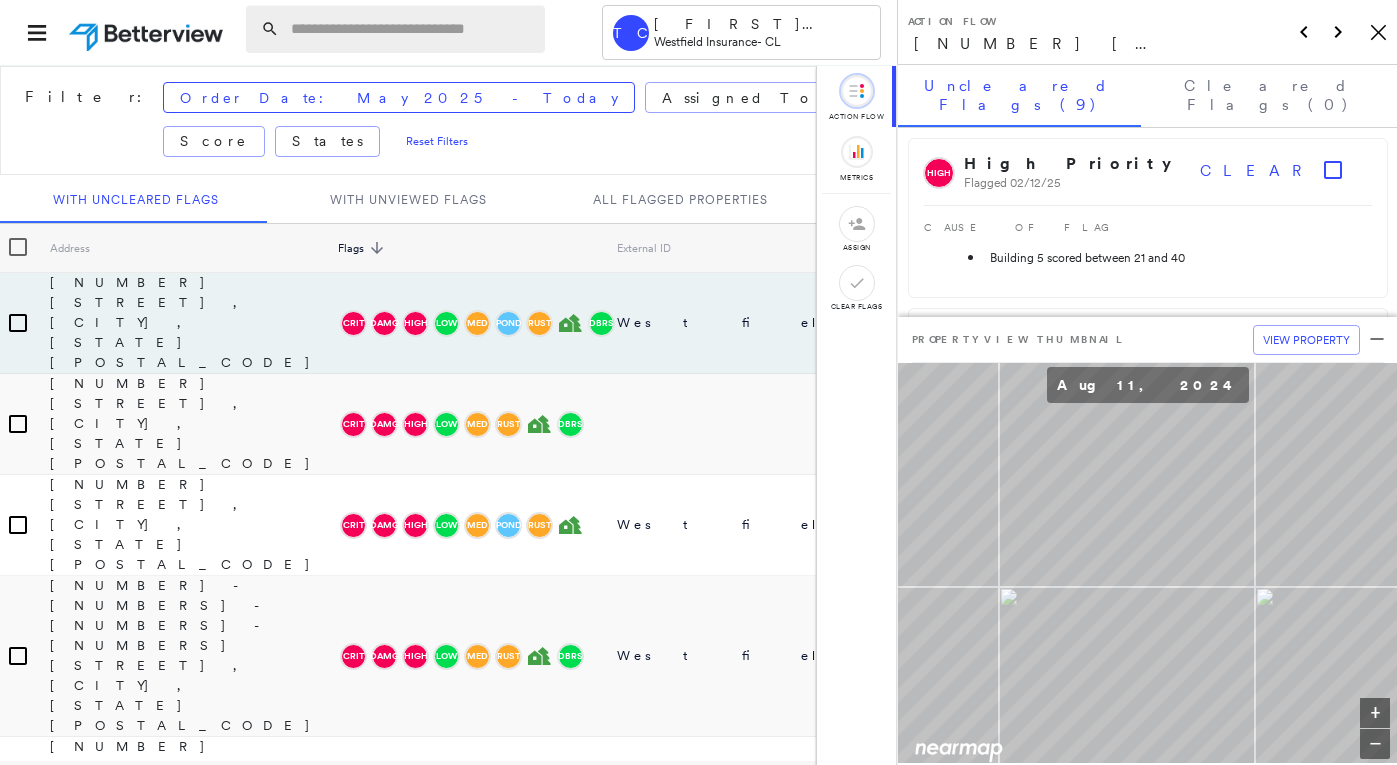 click at bounding box center (412, 29) 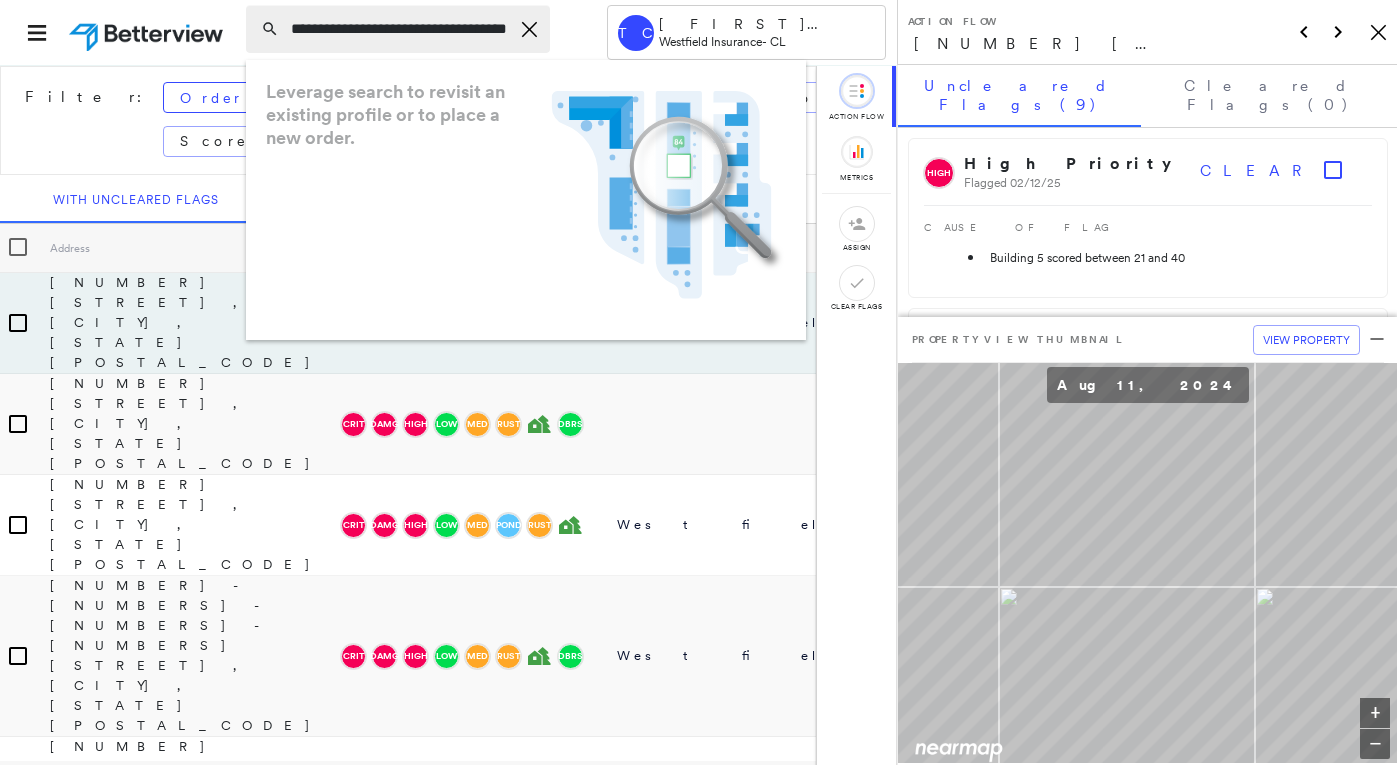 scroll, scrollTop: 0, scrollLeft: 51, axis: horizontal 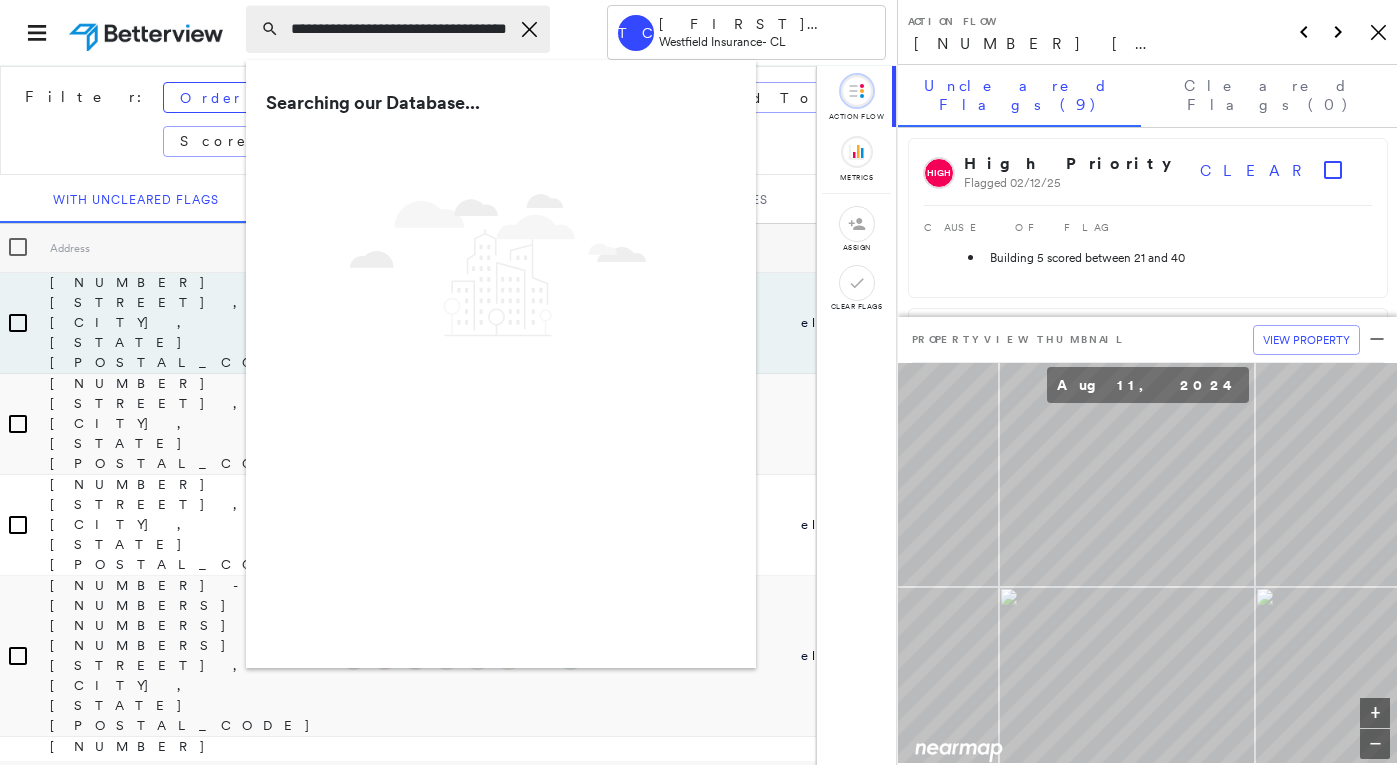 type on "**********" 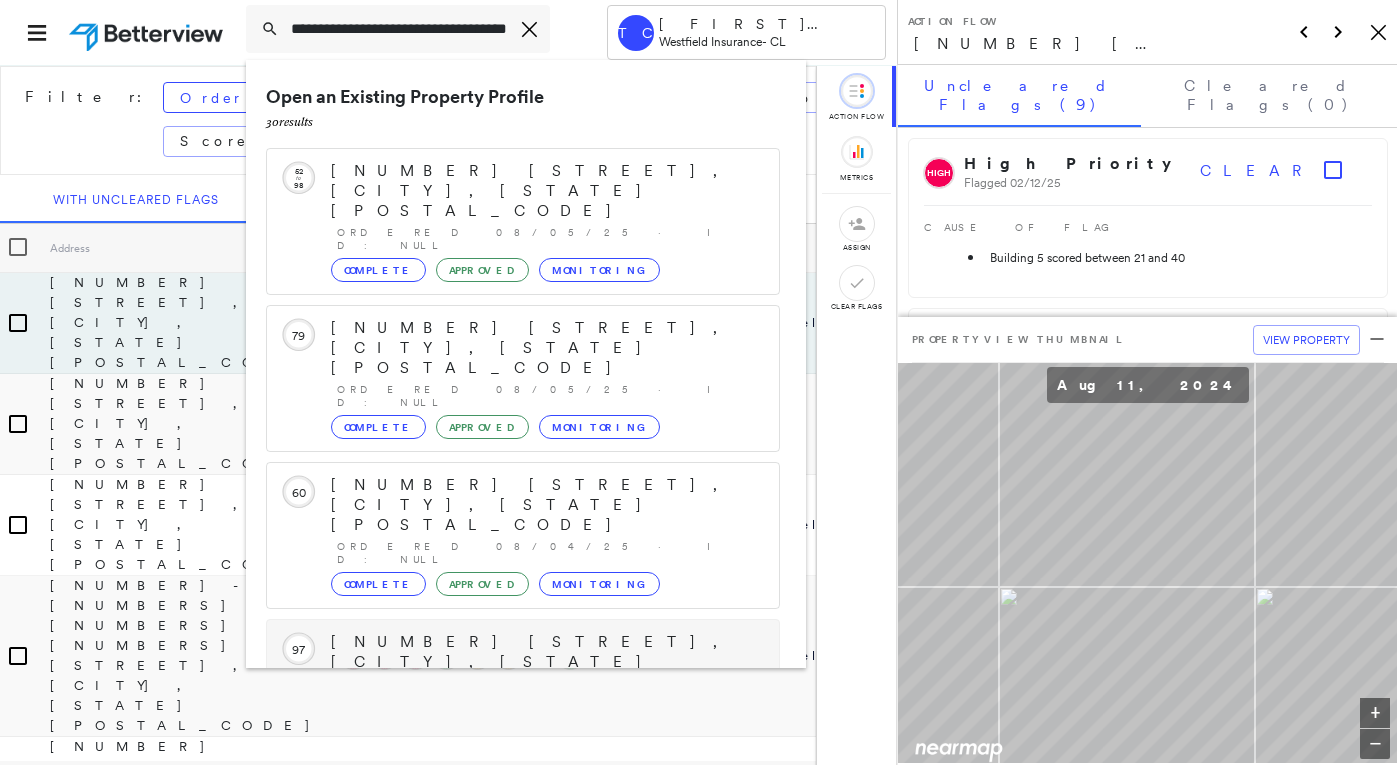 scroll, scrollTop: 213, scrollLeft: 0, axis: vertical 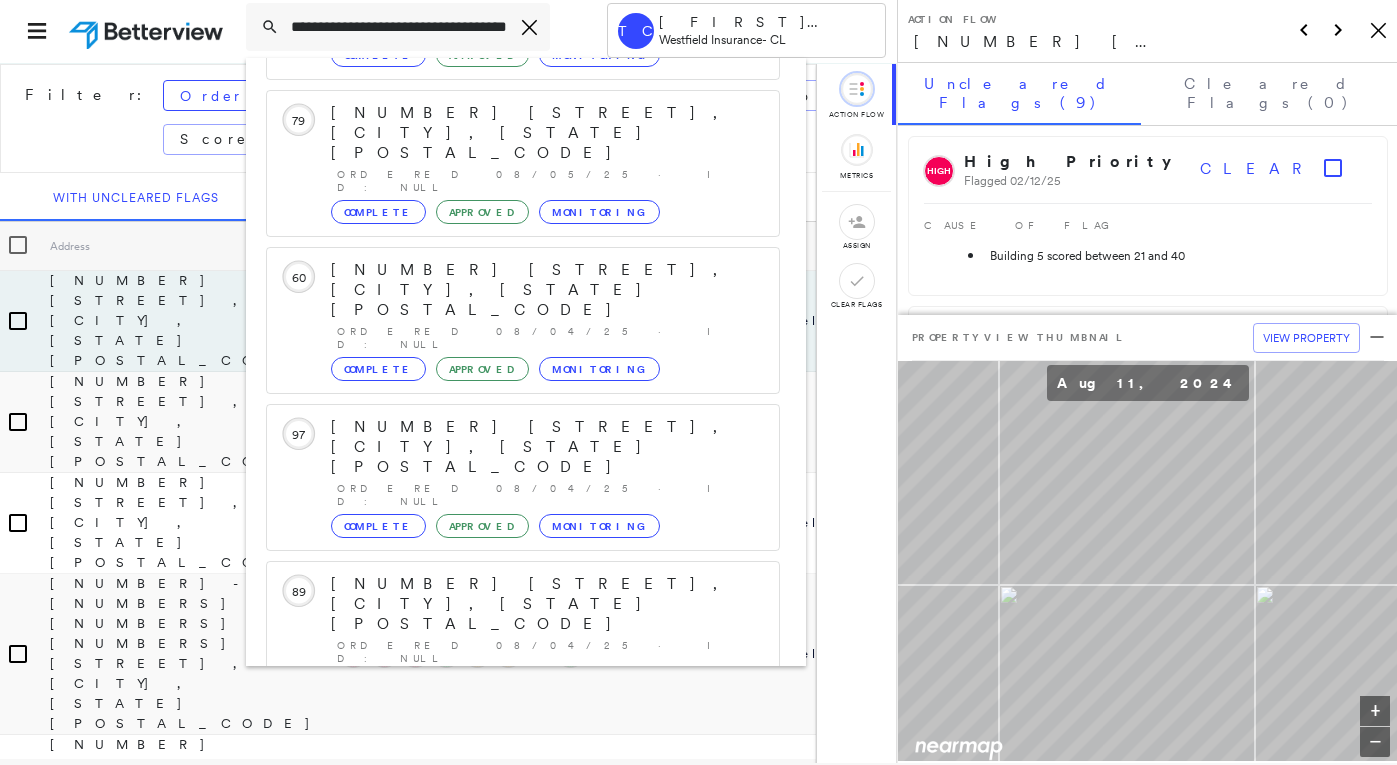 click on "[NUMBER] [STREET], [CITY], [STATE] [POSTAL_CODE]" at bounding box center [501, 896] 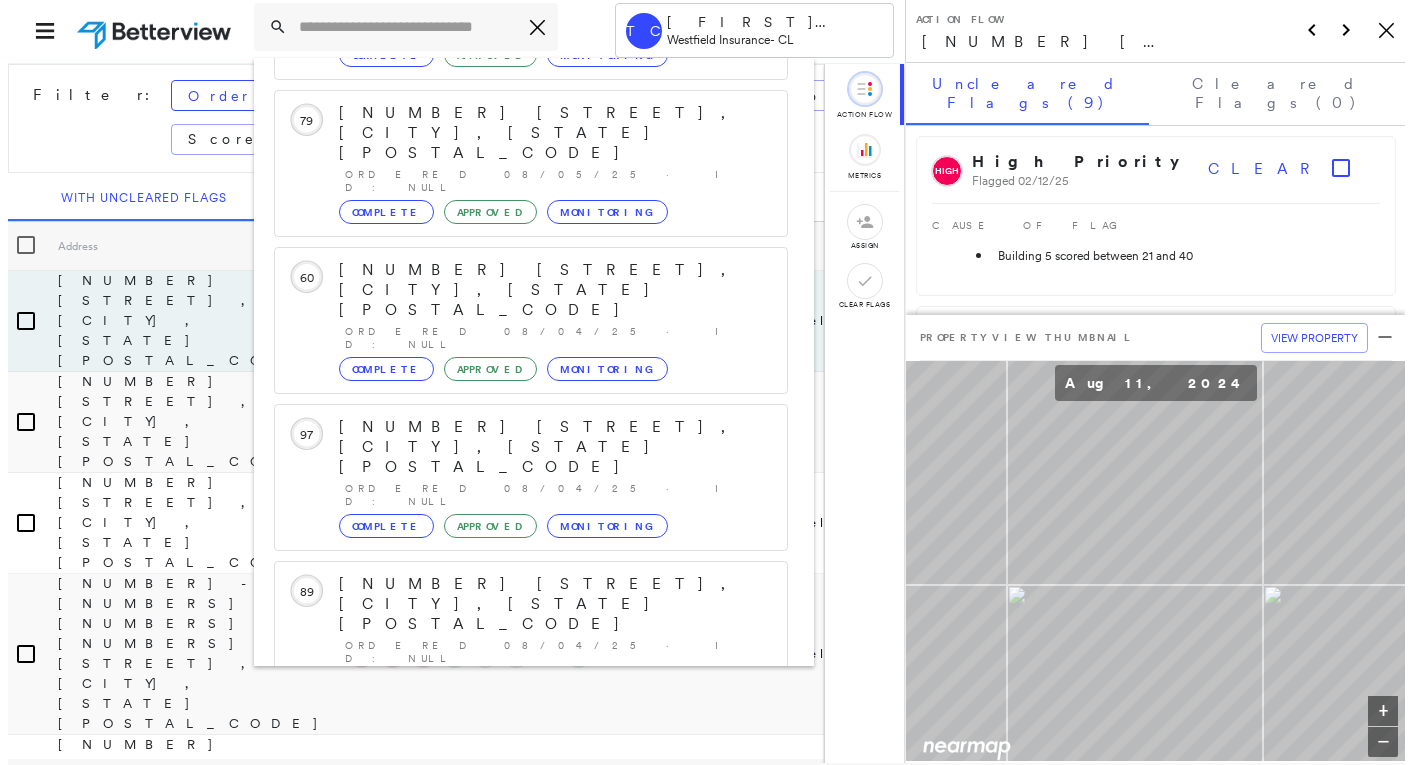 scroll, scrollTop: 0, scrollLeft: 0, axis: both 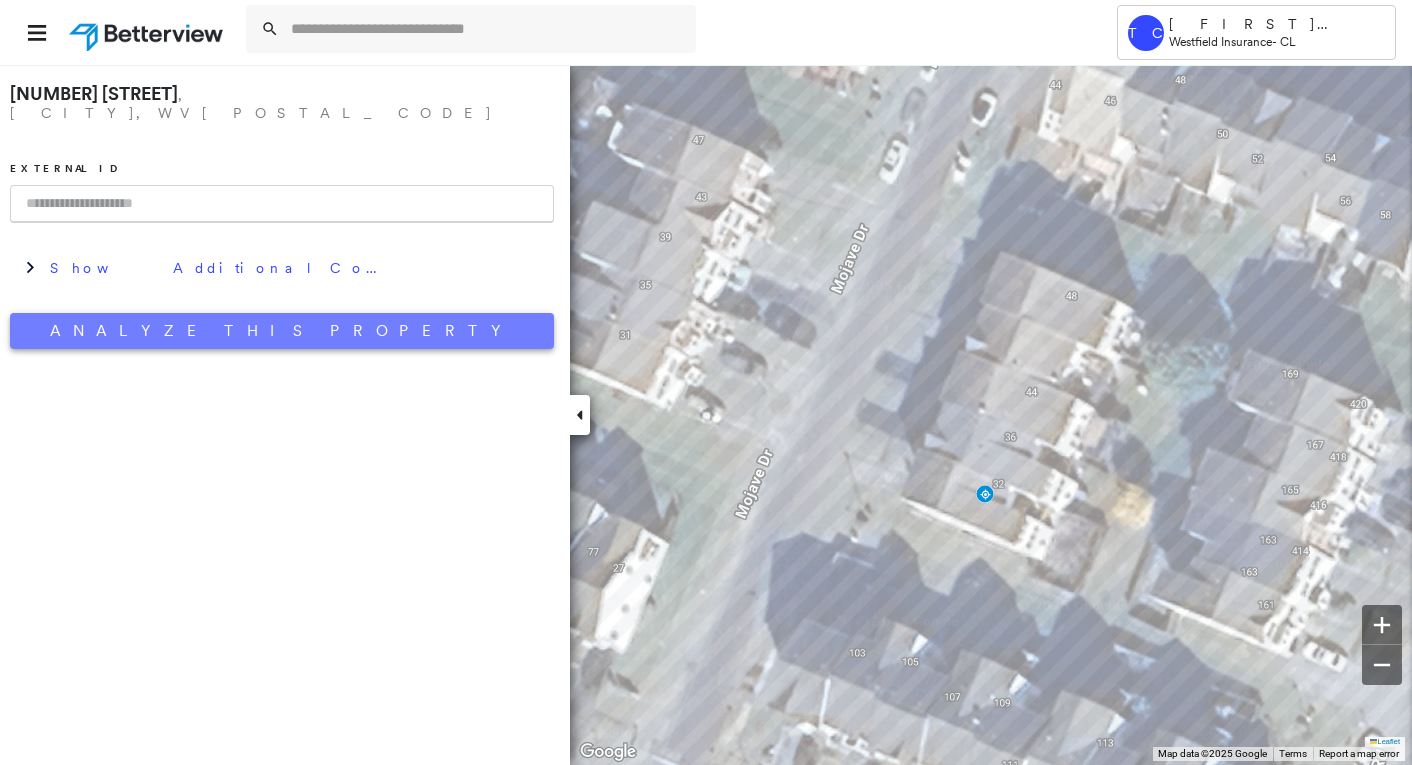 click on "Analyze This Property" at bounding box center (282, 331) 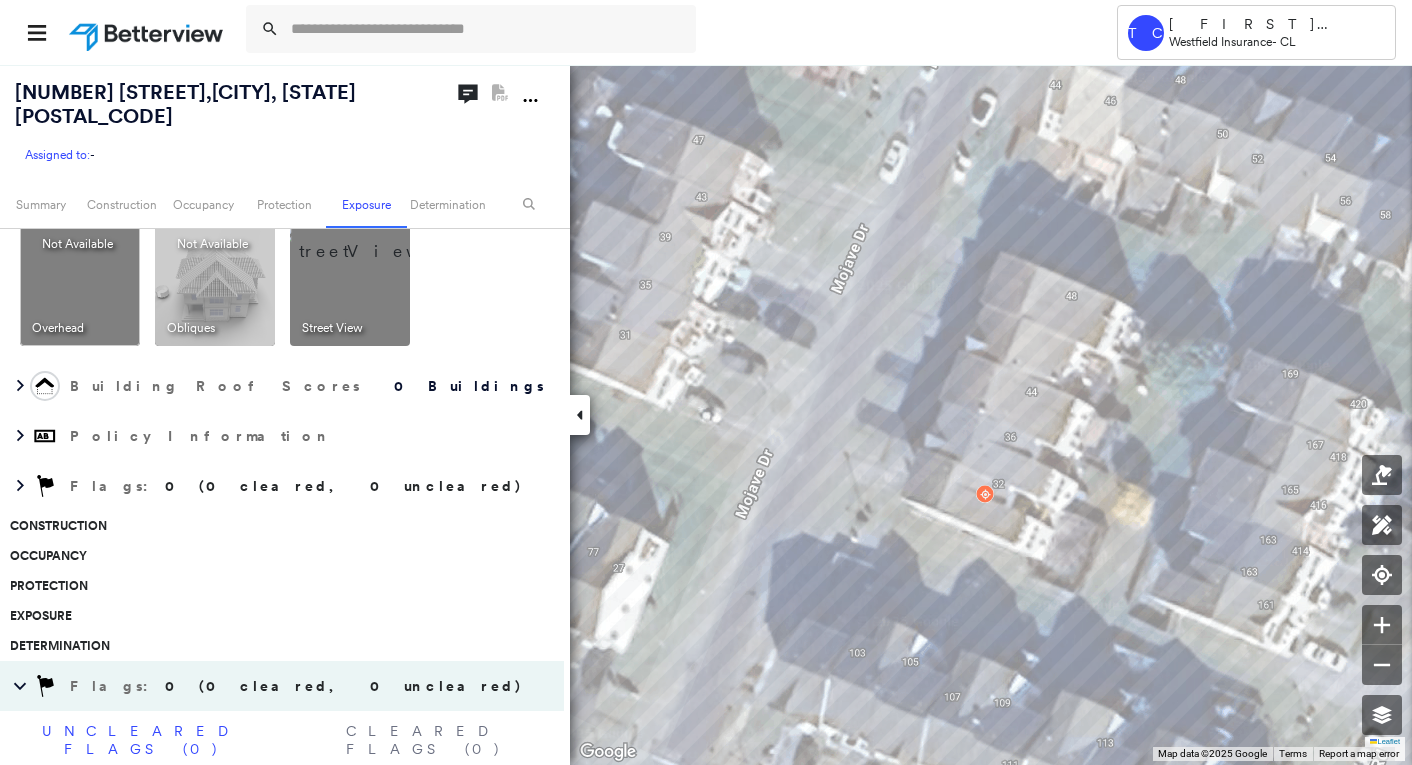 scroll, scrollTop: 0, scrollLeft: 0, axis: both 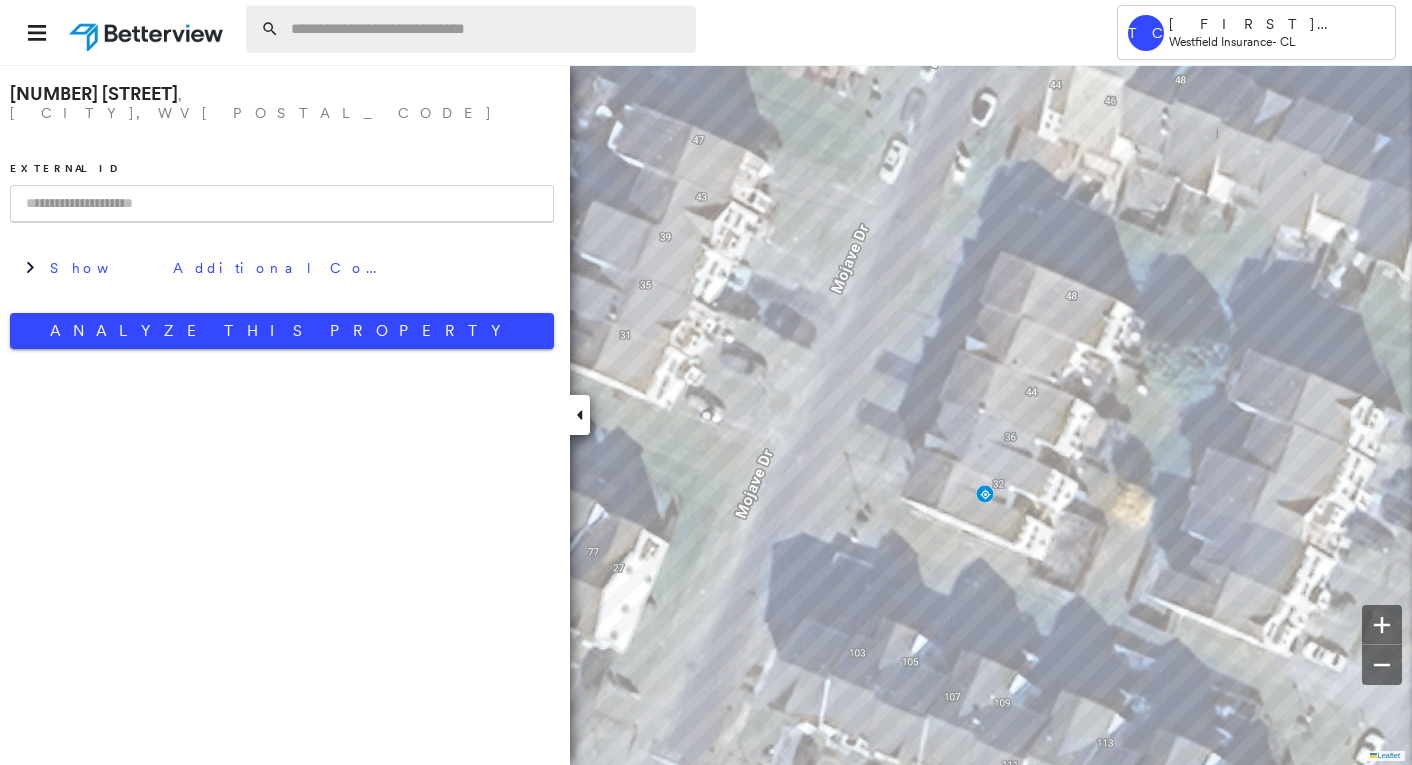 click at bounding box center [487, 29] 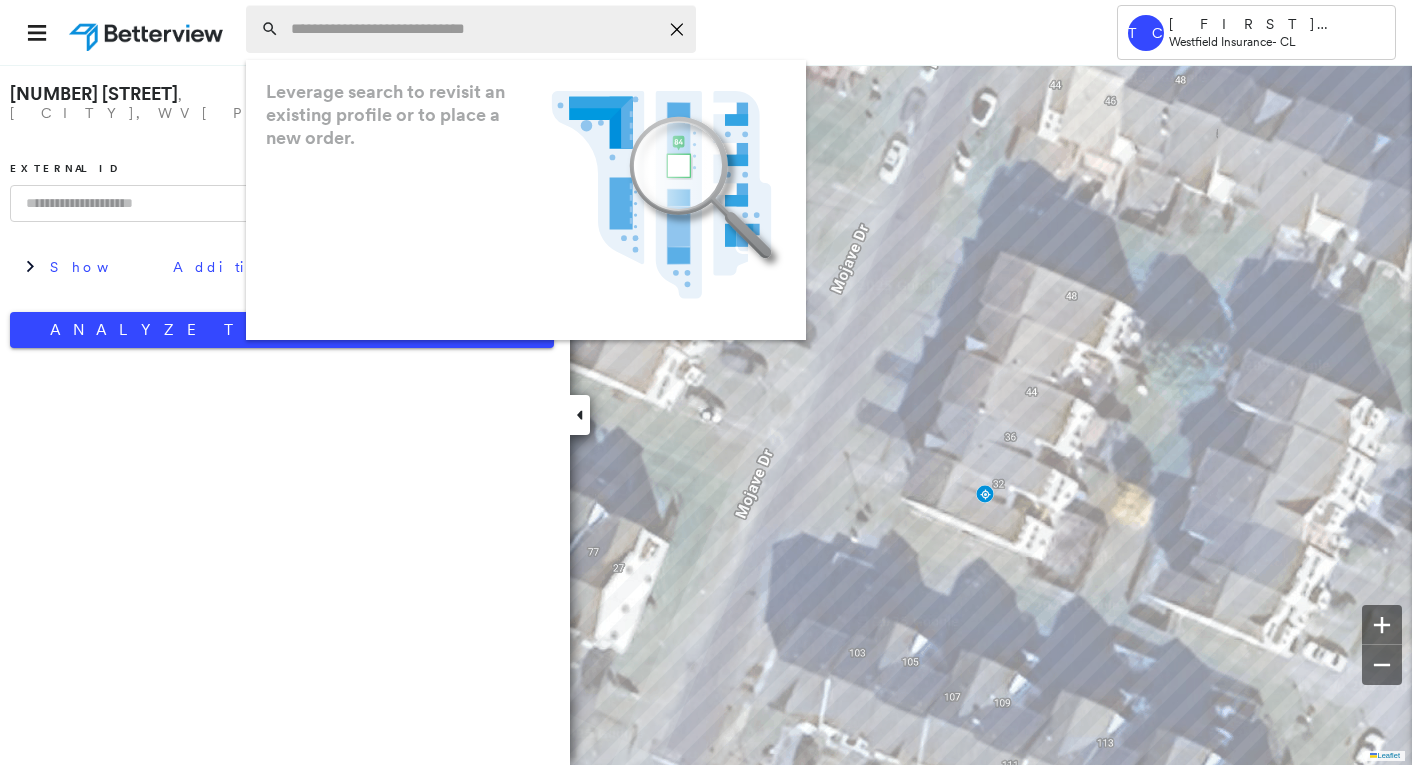 click at bounding box center (474, 29) 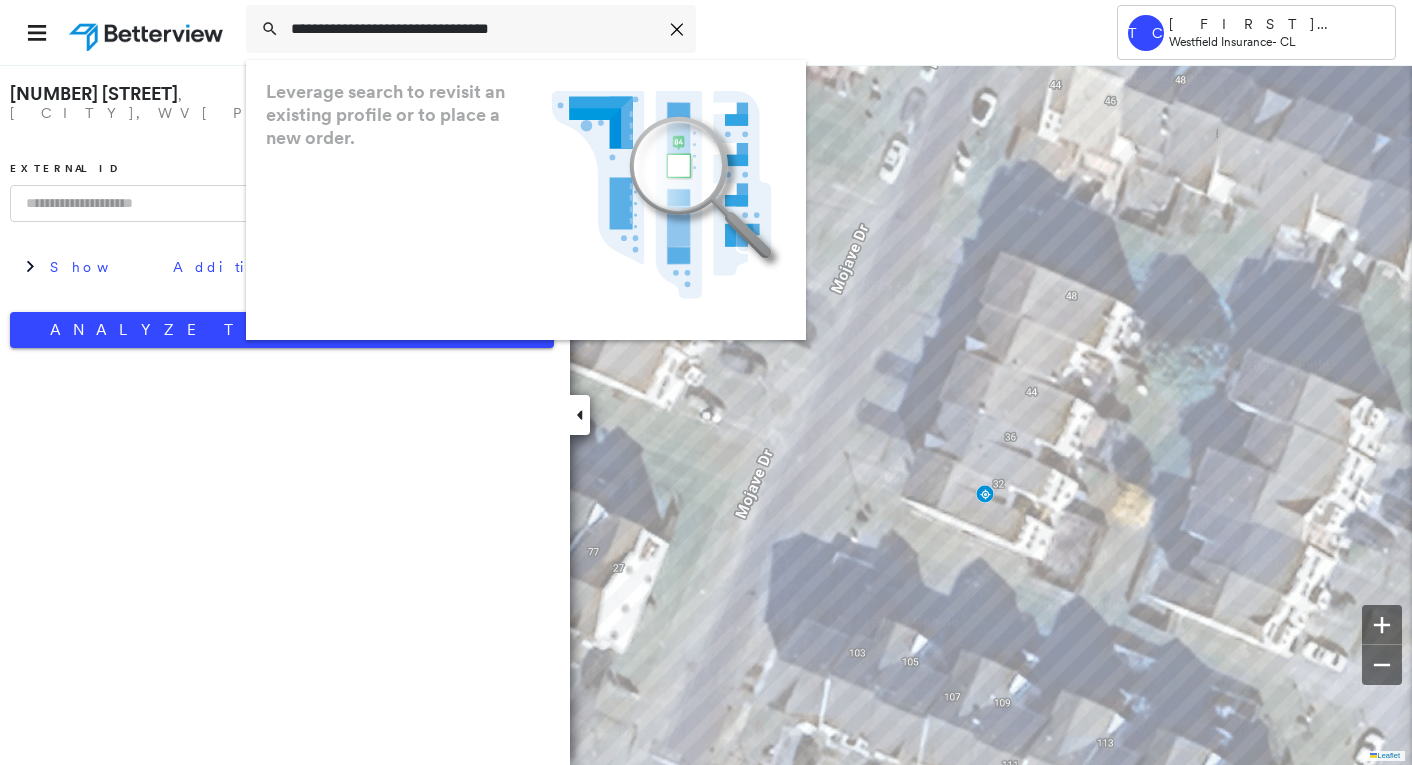 type on "**********" 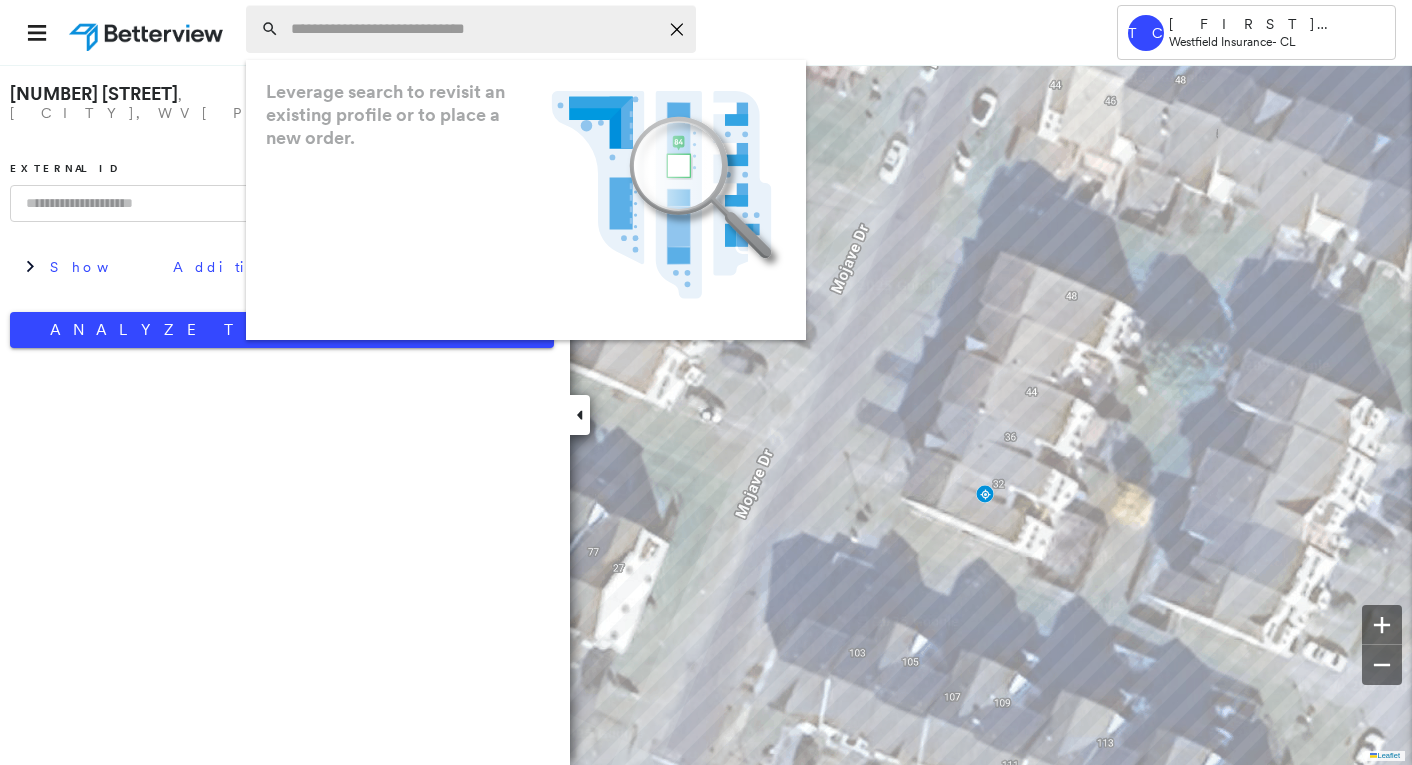 click at bounding box center [474, 29] 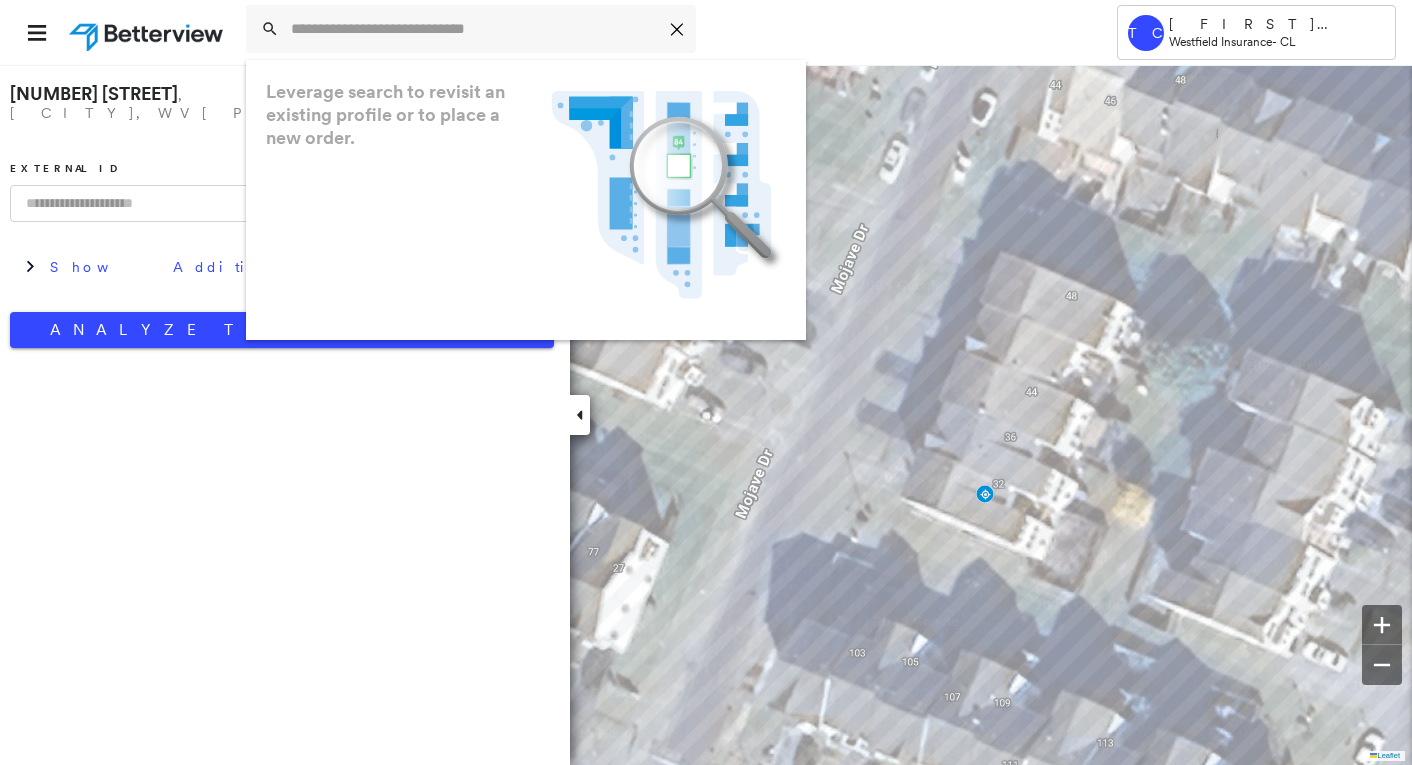 type on "**********" 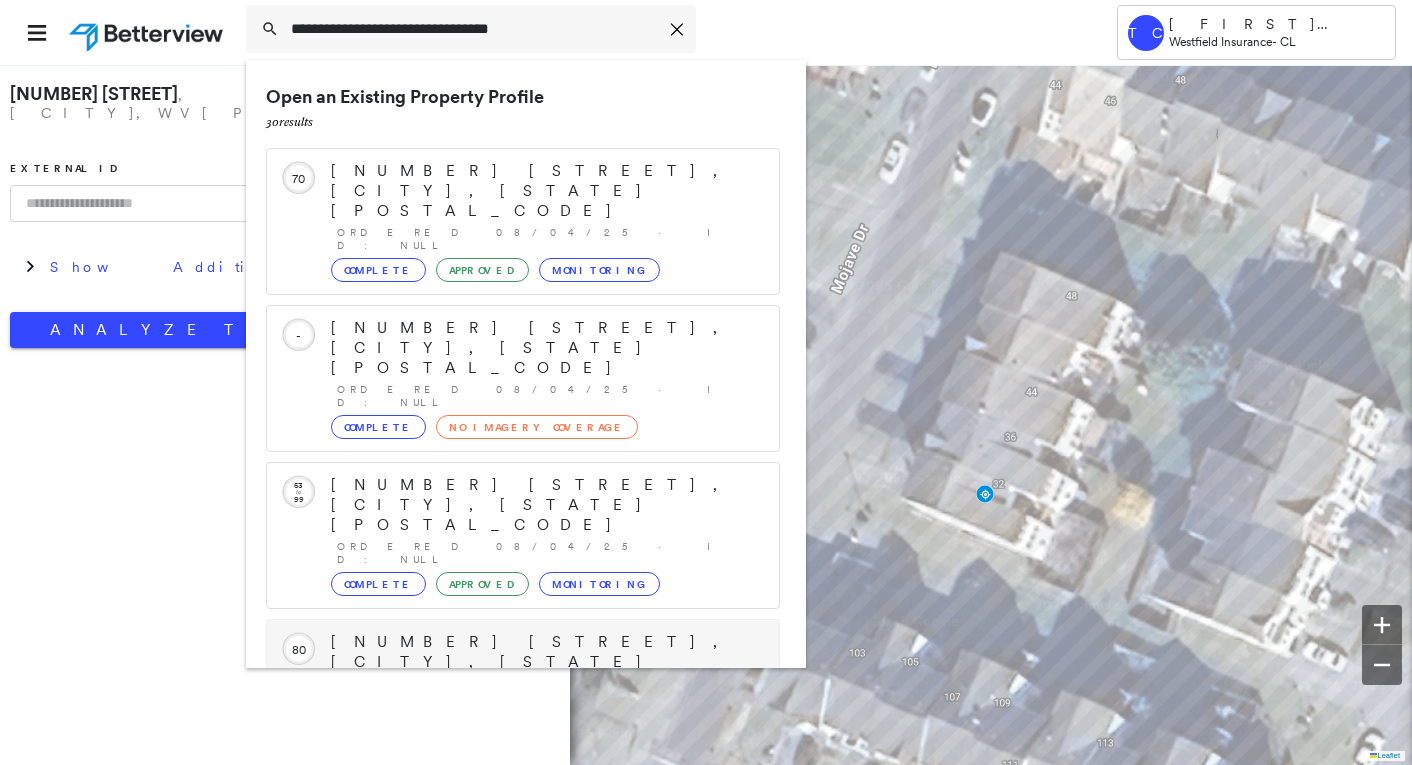 scroll, scrollTop: 213, scrollLeft: 0, axis: vertical 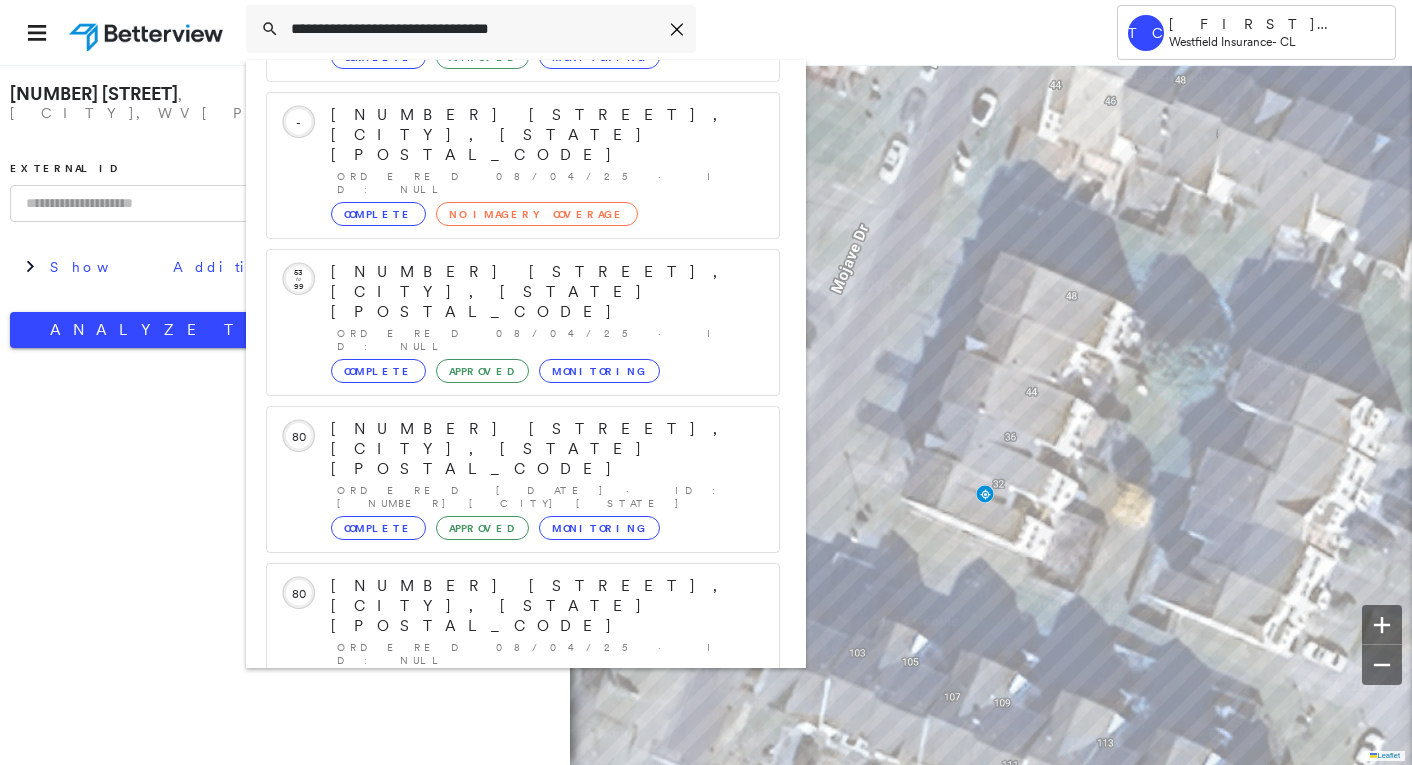 click on "[NUMBER] [STREET], [CITY], [STATE] [POSTAL_CODE]" at bounding box center (501, 898) 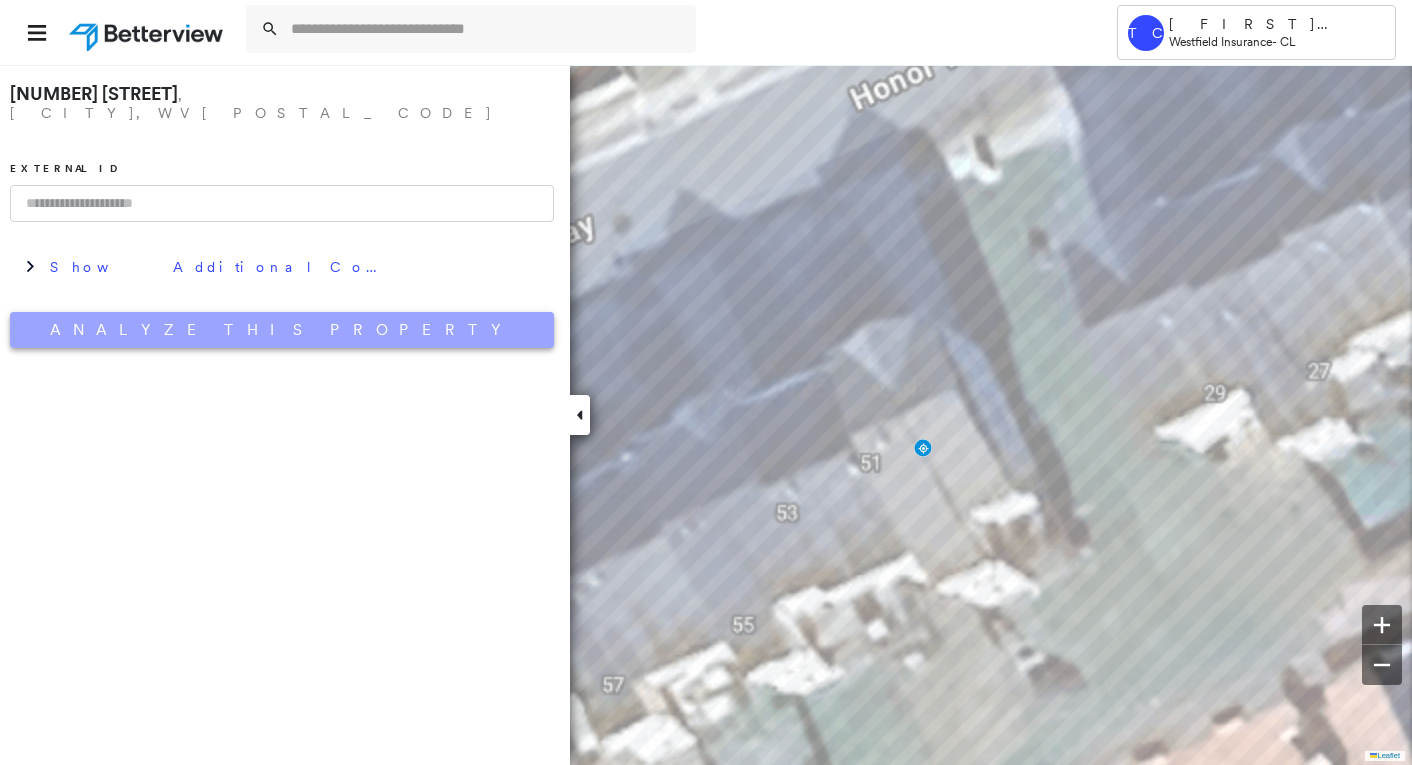 click on "Analyze This Property" at bounding box center [282, 330] 